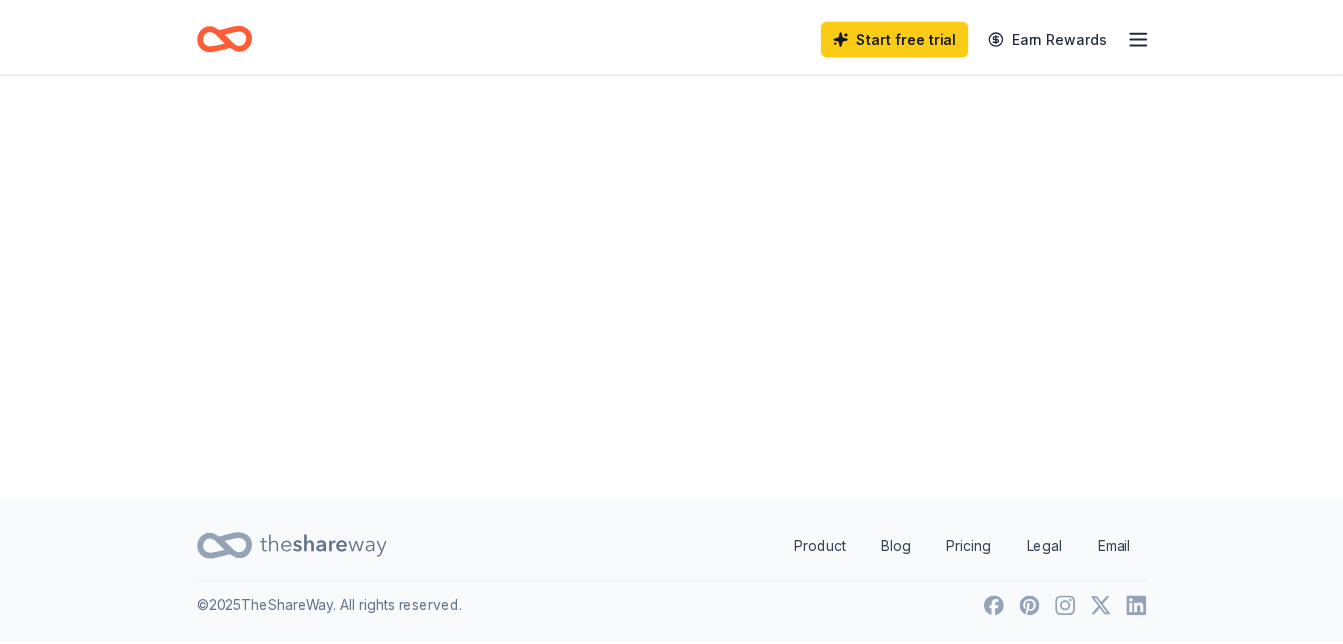 scroll, scrollTop: 0, scrollLeft: 0, axis: both 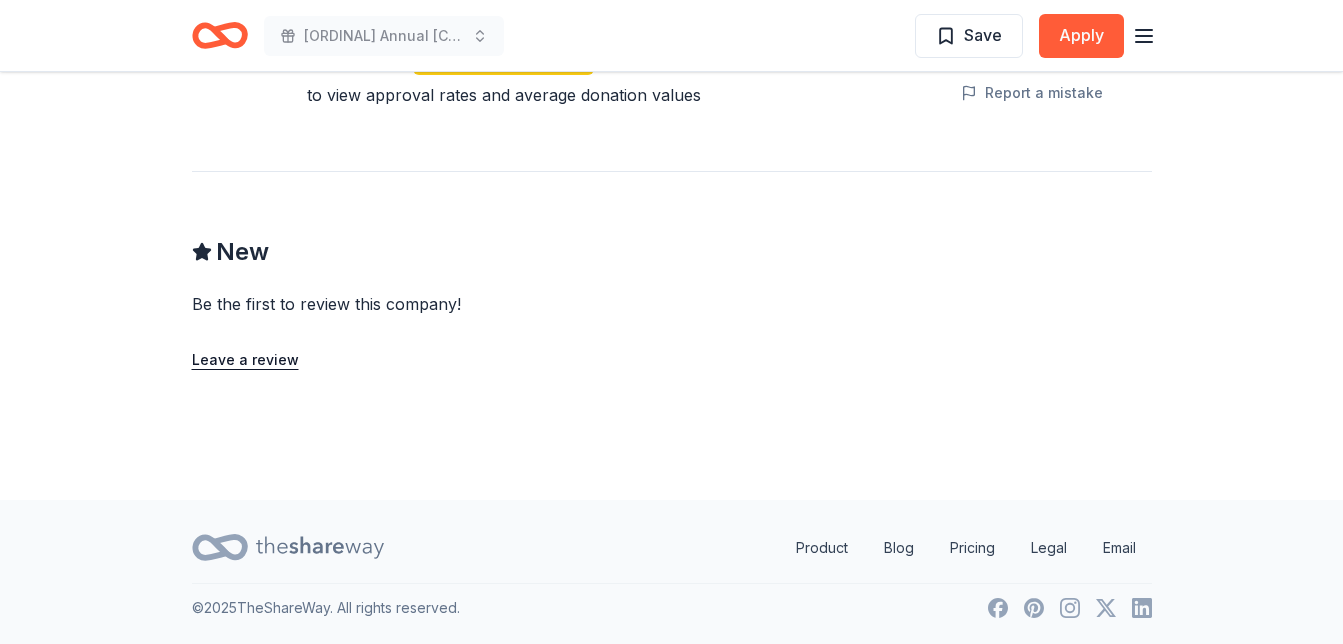 click on "Deadline passed Share Mesquite Entertainment New Share Donating in NV (Mesquite) Mesquite Entertainment offers resorts, casinos, golf, dining, spa, and family fun in Mesquite, NV, providing adventure, relaxation, and entertainment for all ages. What they donate Gift certificates, accommodation packages Meals Auction & raffle Donation is small & easy to send to guests Who they donate to  Preferred 501(c)(3) preferred Start free Pro trial to view approval rates and average donation values Deadline passed Apply Save Updated  about 16 hours  ago Report a mistake New Be the first to review this company! Leave a review" at bounding box center [671, -436] 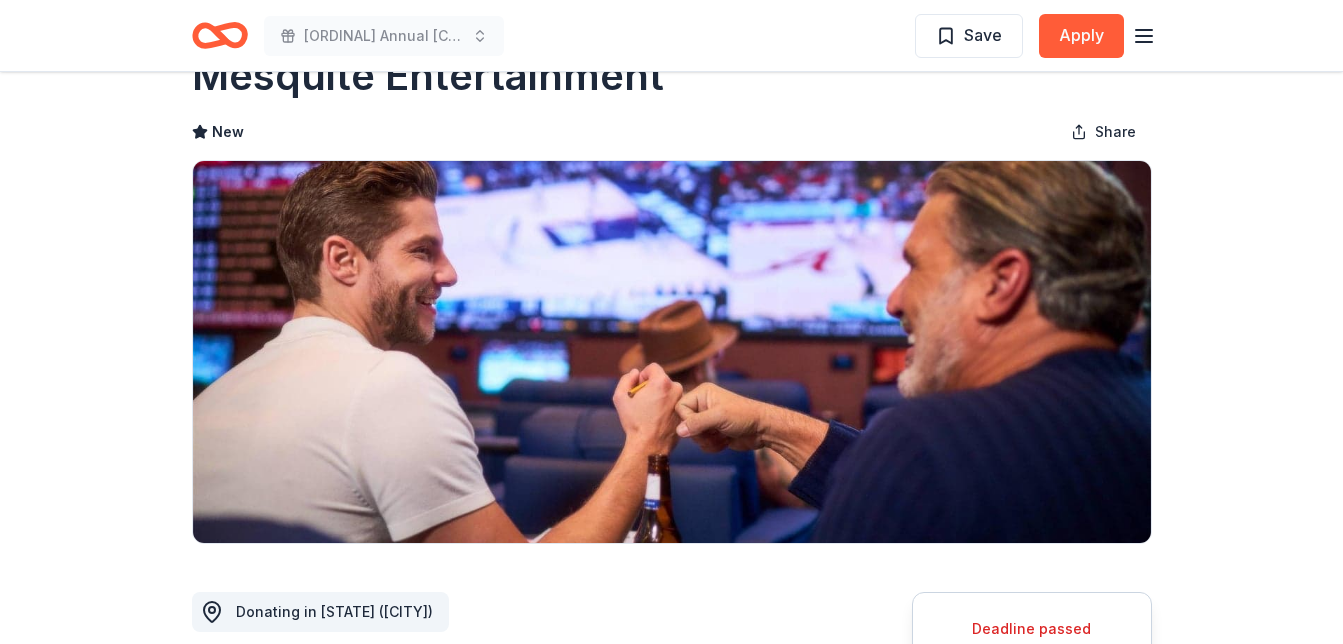 scroll, scrollTop: 0, scrollLeft: 0, axis: both 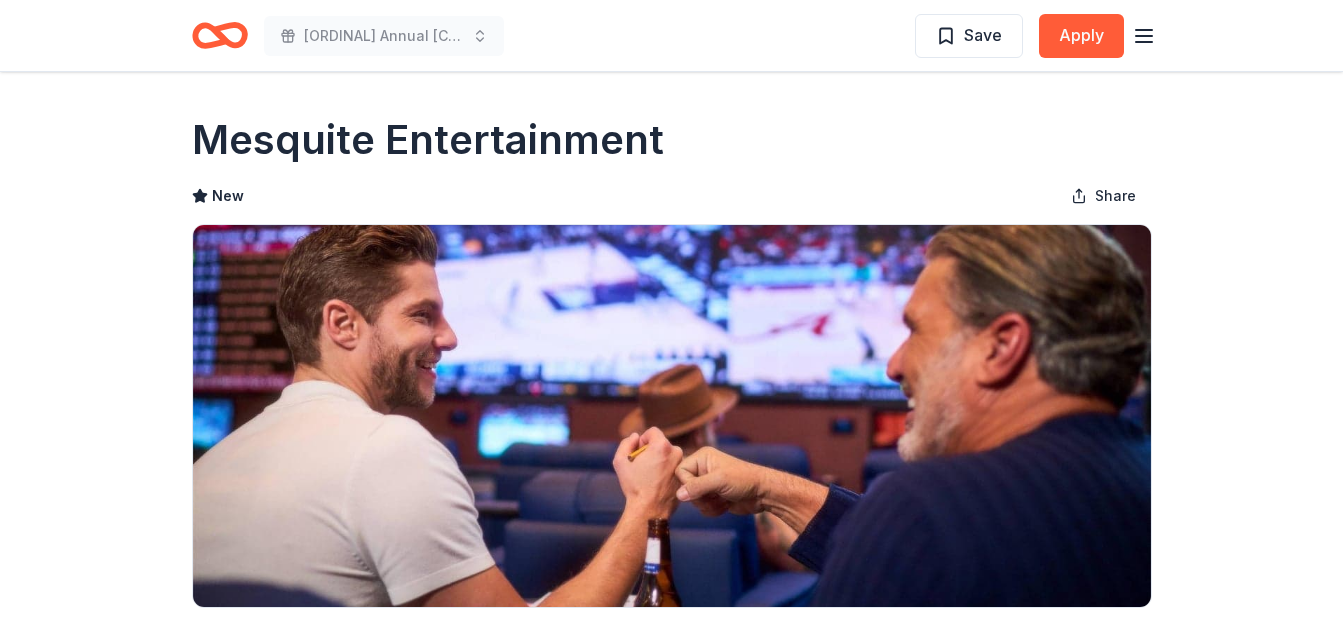 click on "Deadline passed Share Mesquite Entertainment New Share Donating in NV (Mesquite) Mesquite Entertainment offers resorts, casinos, golf, dining, spa, and family fun in Mesquite, NV, providing adventure, relaxation, and entertainment for all ages. What they donate Gift certificates, accommodation packages Meals Auction & raffle Donation is small & easy to send to guests Who they donate to  Preferred 501(c)(3) preferred Start free Pro trial to view approval rates and average donation values Deadline passed Apply Save Updated  about 16 hours  ago Report a mistake New Be the first to review this company! Leave a review" at bounding box center [671, 1008] 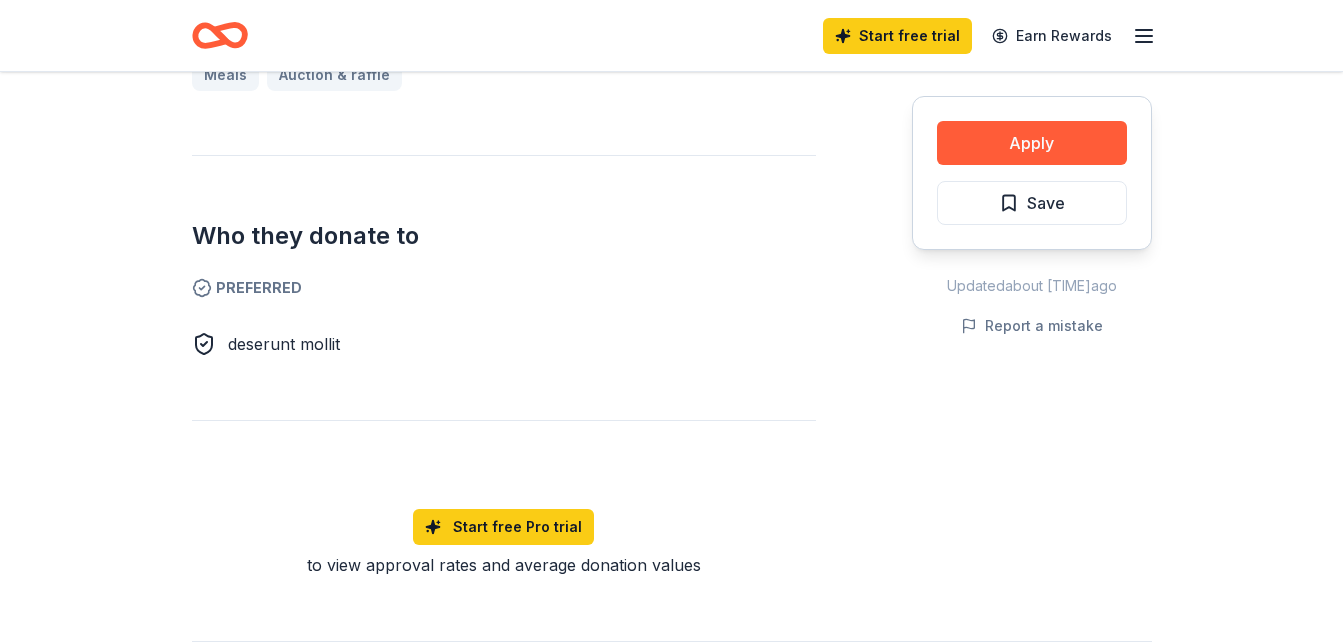 scroll, scrollTop: 922, scrollLeft: 0, axis: vertical 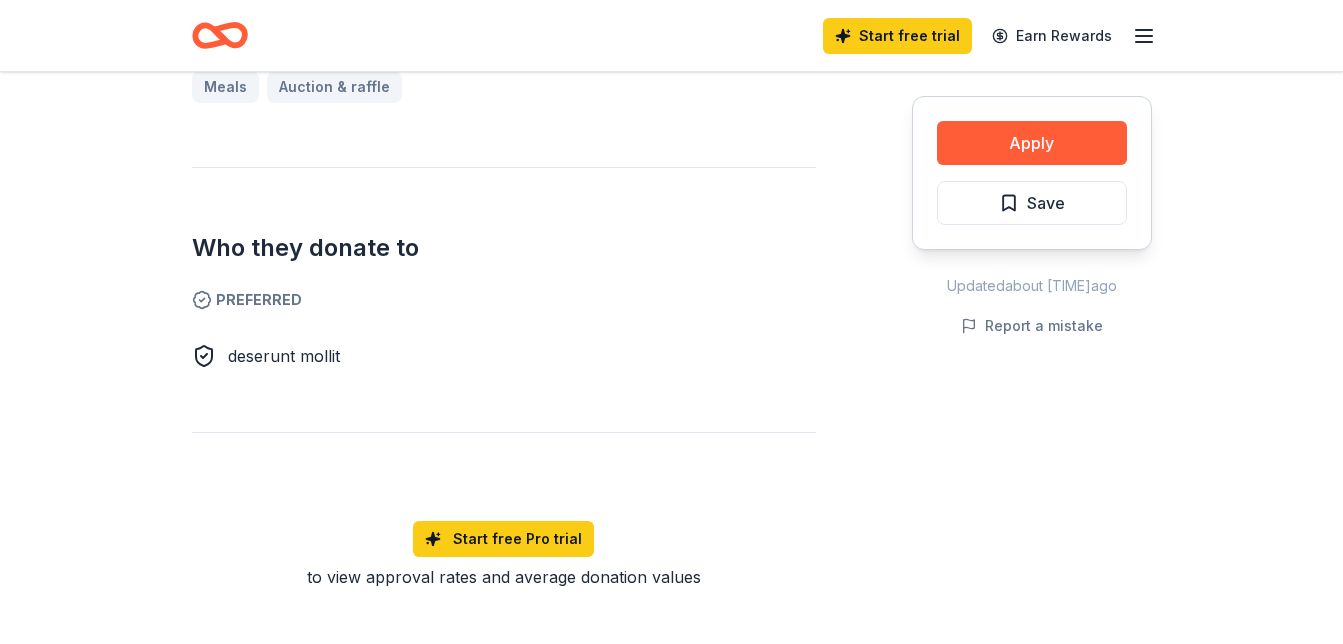 click on "Share Mesquite Entertainment New Share Donating in nostrud non irure Mesquite Entertainment offers resorts, casinos, golf, dining, spa, and family fun in Mesquite, NV, providing adventure, relaxation, and entertainment for all ages. What they donate Gift certificates, accommodation packages Meals Auction & raffle Who they donate to  Preferred deserunt mollit Start free Pro trial to view approval rates and average donation values Apply Save Updated  about 16 hours  ago Report a mistake New Be the first to review this company! Leave a review" at bounding box center [671, 66] 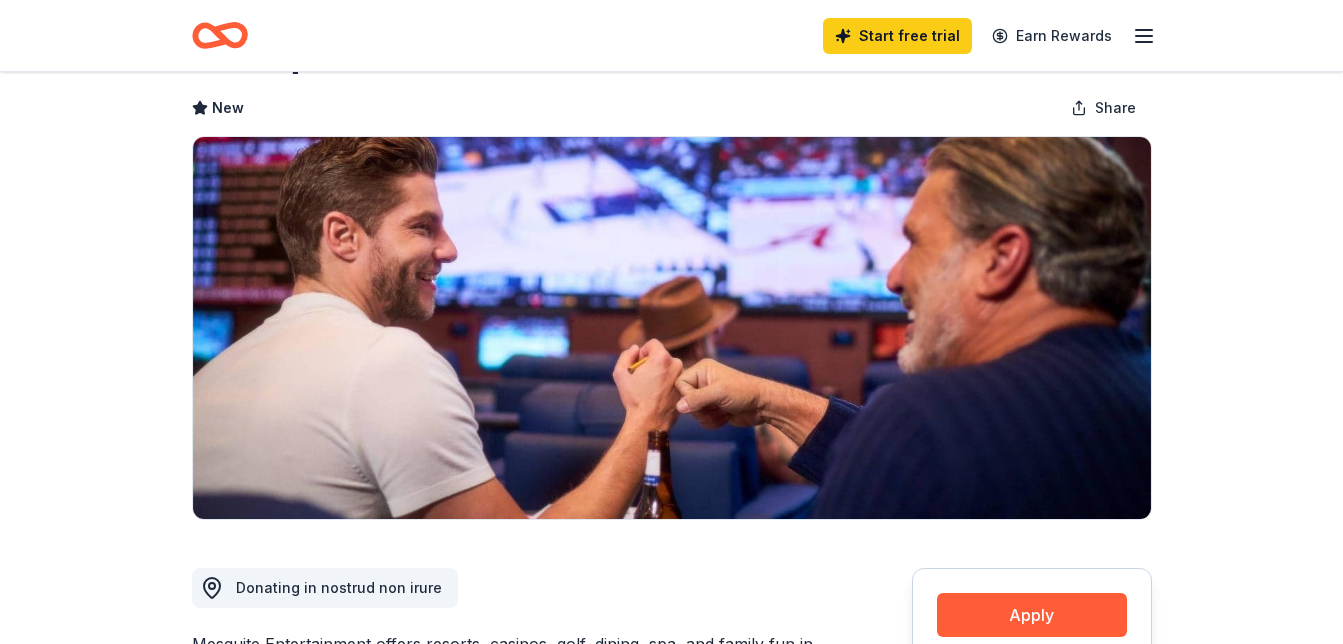 scroll, scrollTop: 0, scrollLeft: 0, axis: both 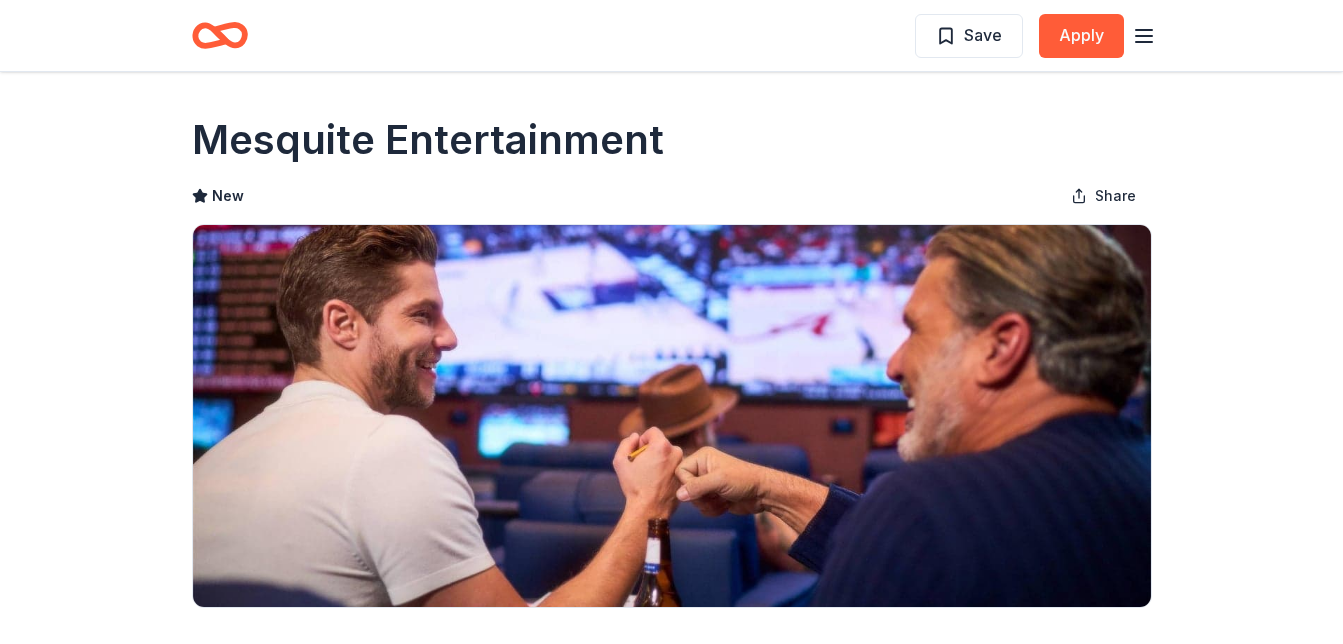click 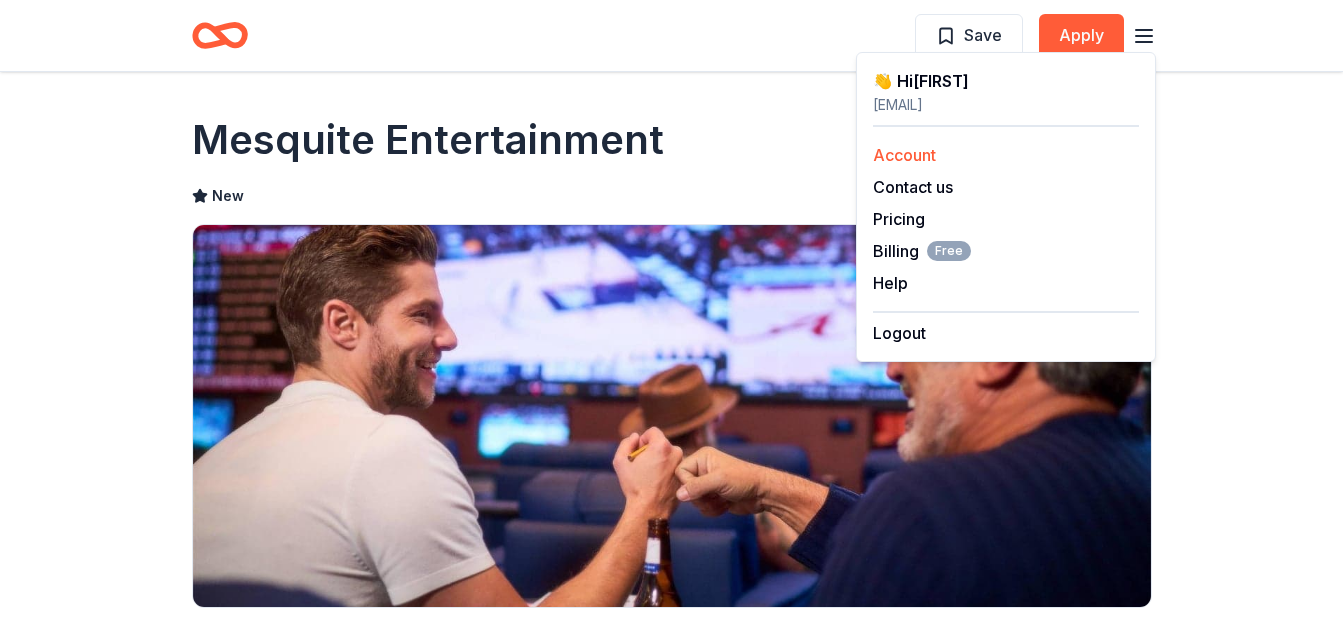 click on "Account" at bounding box center [904, 155] 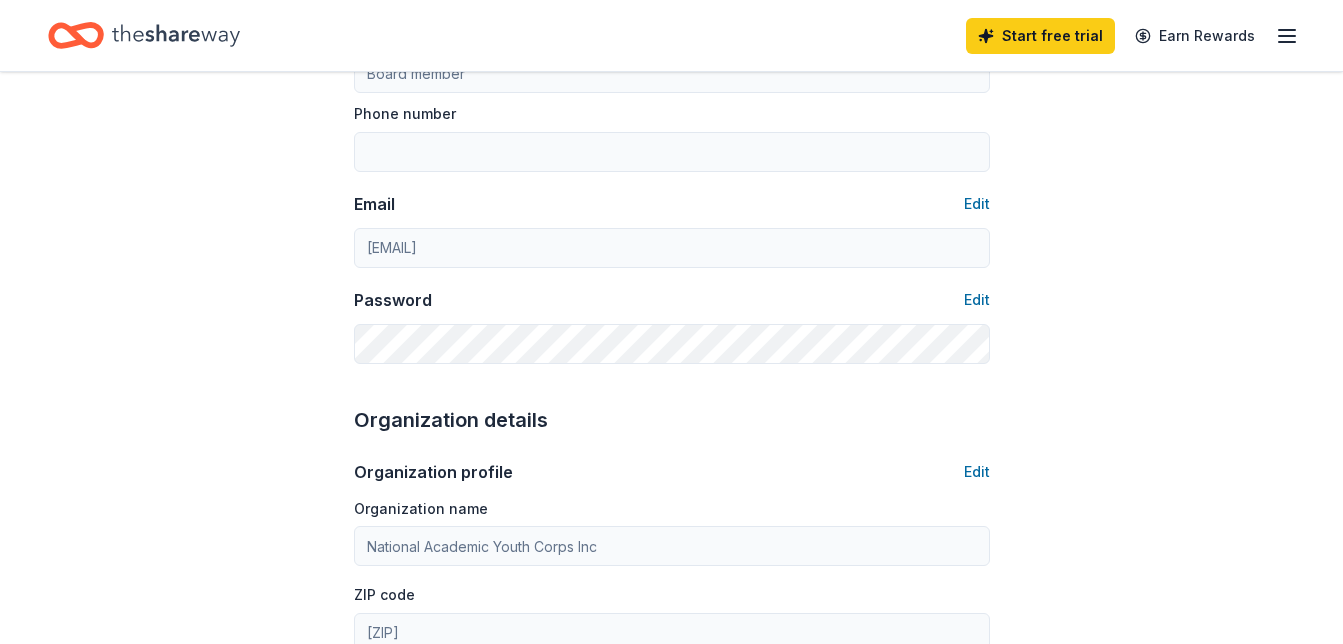 scroll, scrollTop: 0, scrollLeft: 0, axis: both 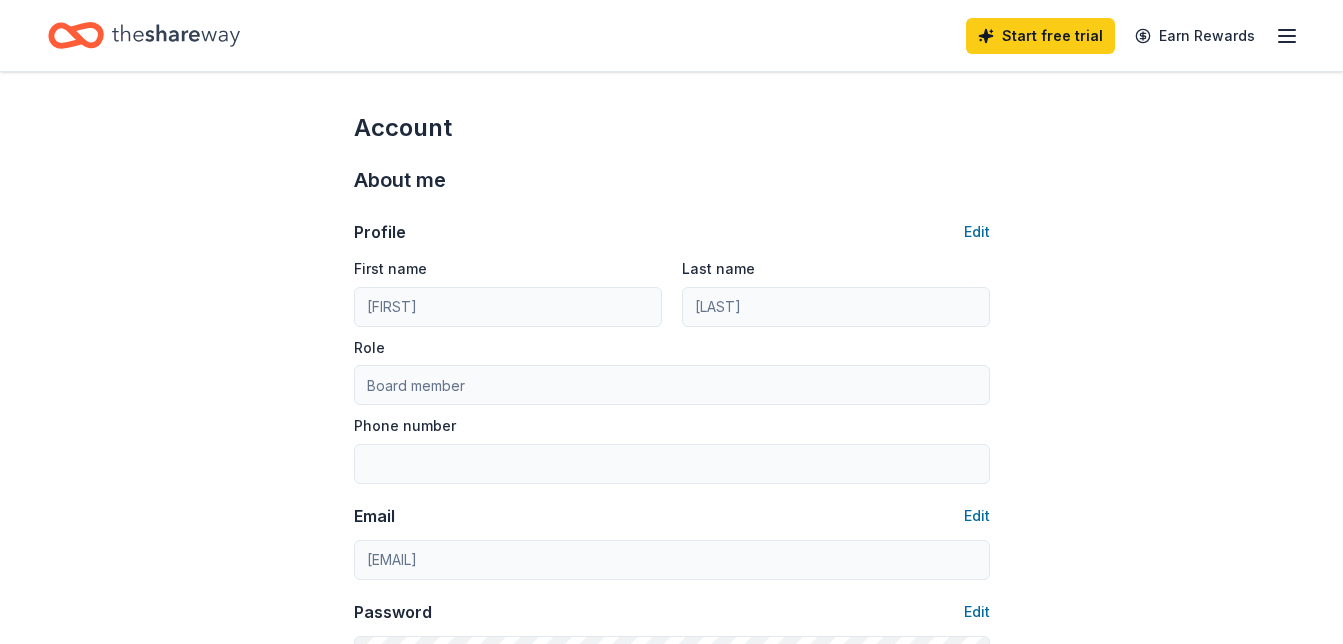 click on "Account About me Profile Edit First name William Last name McDaniels Role Board member Phone number Email Edit ameerah1@att.net Password Edit Organization details Organization profile Edit Organization name National Academic Youth Corps Inc ZIP code 95822 Website EIN Edit 80-0064237 501(c)(3) Letter Edit About your organization Edit Cause tags Education Mission statement National Academic Youth Corps Inc is a nonprofit organization focused on education. It is based in Sacramento, CA. It received its nonprofit status in 2003. Social handles Edit Instagram LinkedIn Facebook X (Twitter)" at bounding box center [671, 965] 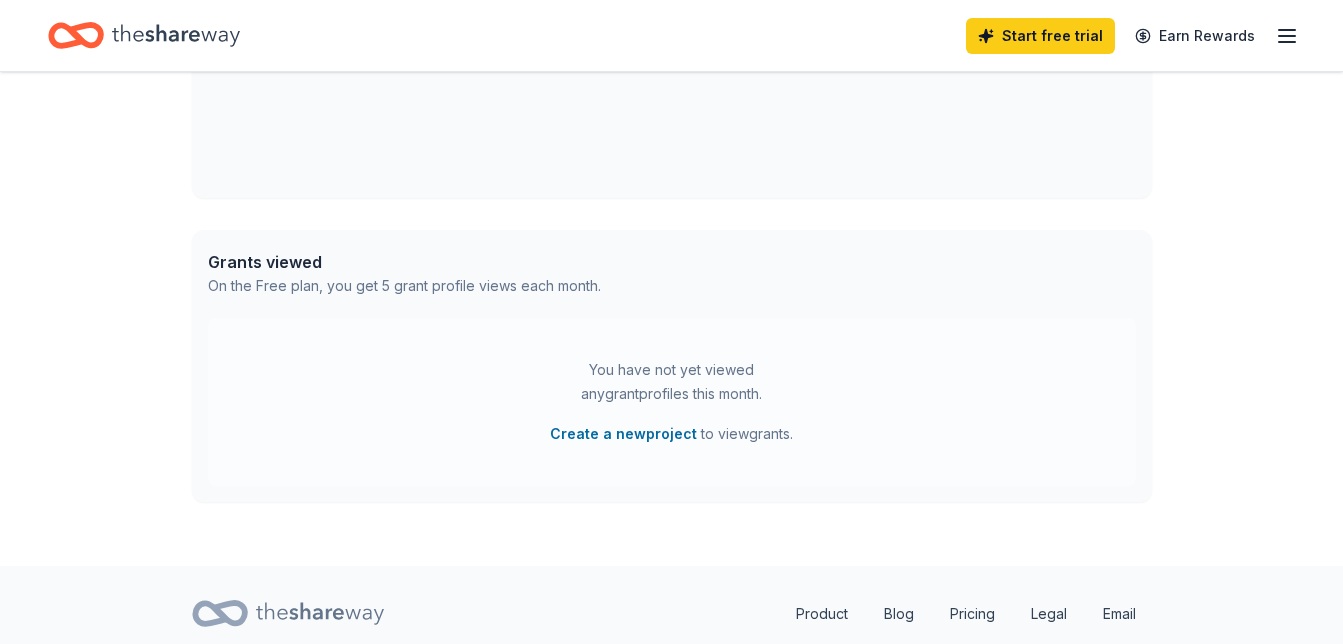 scroll, scrollTop: 901, scrollLeft: 0, axis: vertical 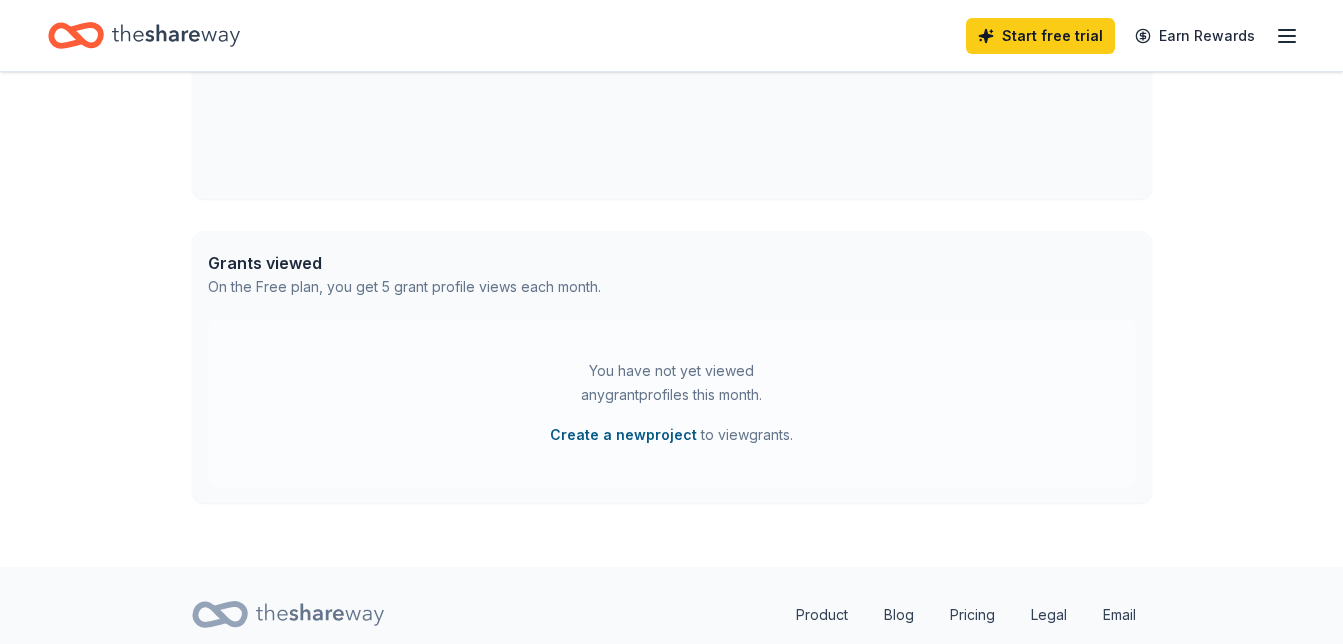 click on "Create a new  project" at bounding box center (623, 435) 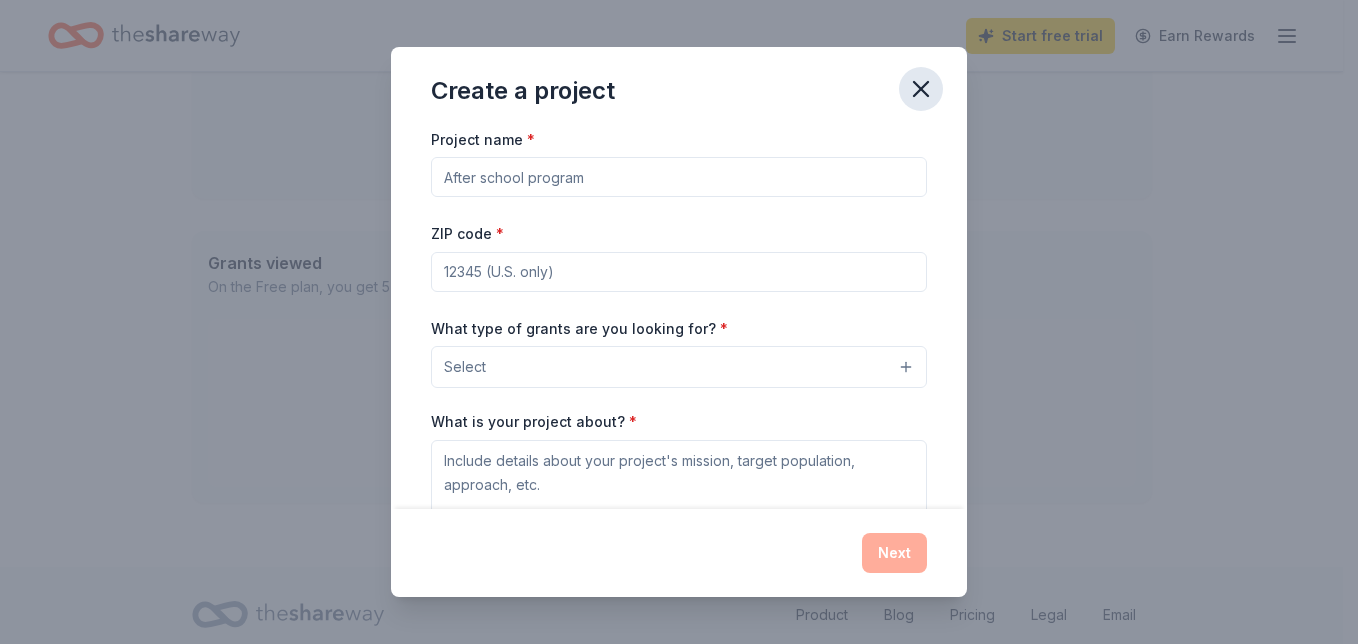 click 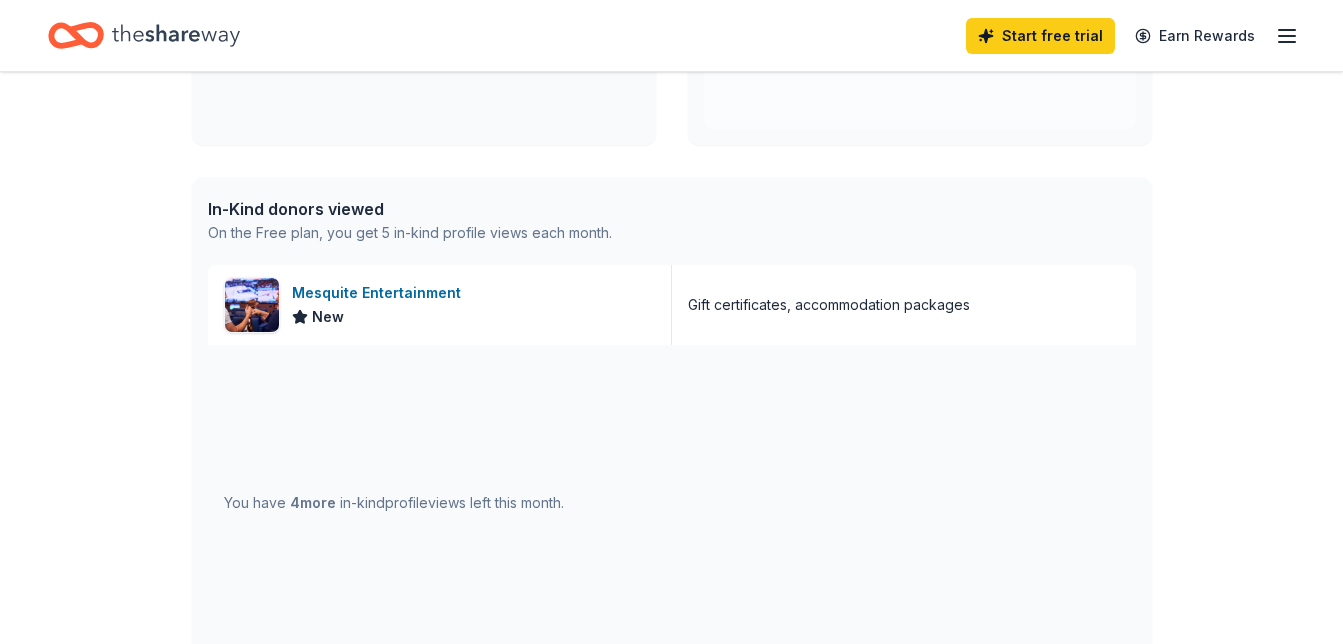 scroll, scrollTop: 412, scrollLeft: 0, axis: vertical 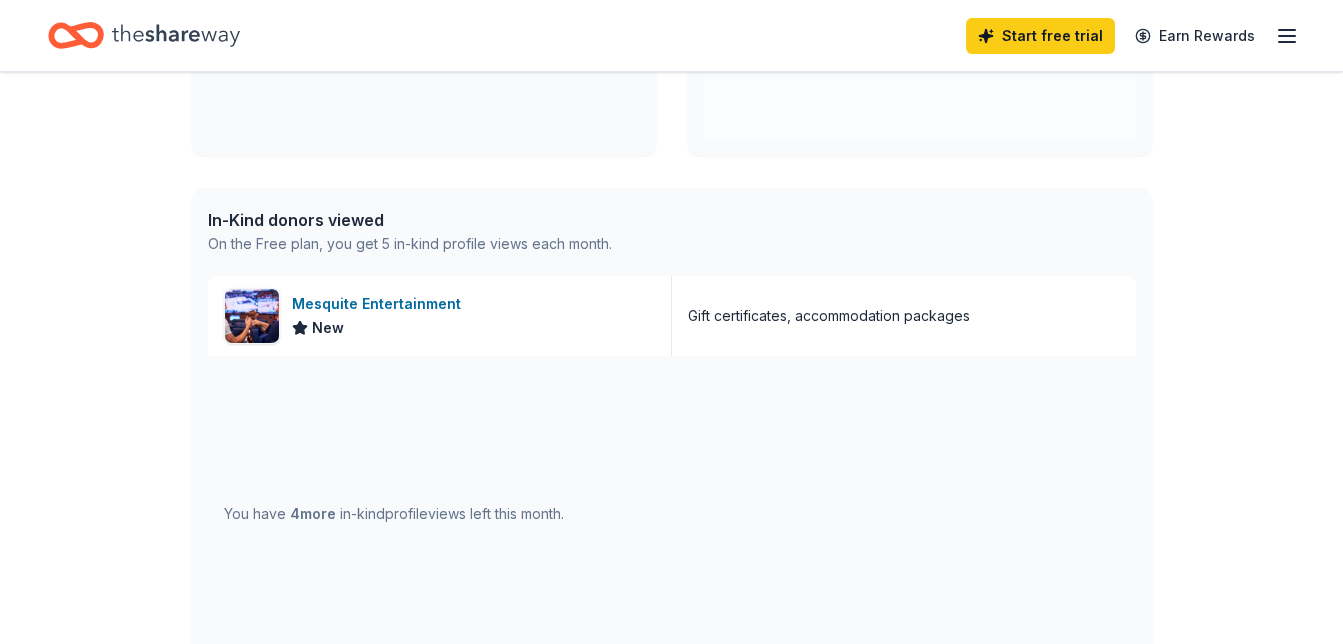 drag, startPoint x: 923, startPoint y: 87, endPoint x: 291, endPoint y: 219, distance: 645.6377 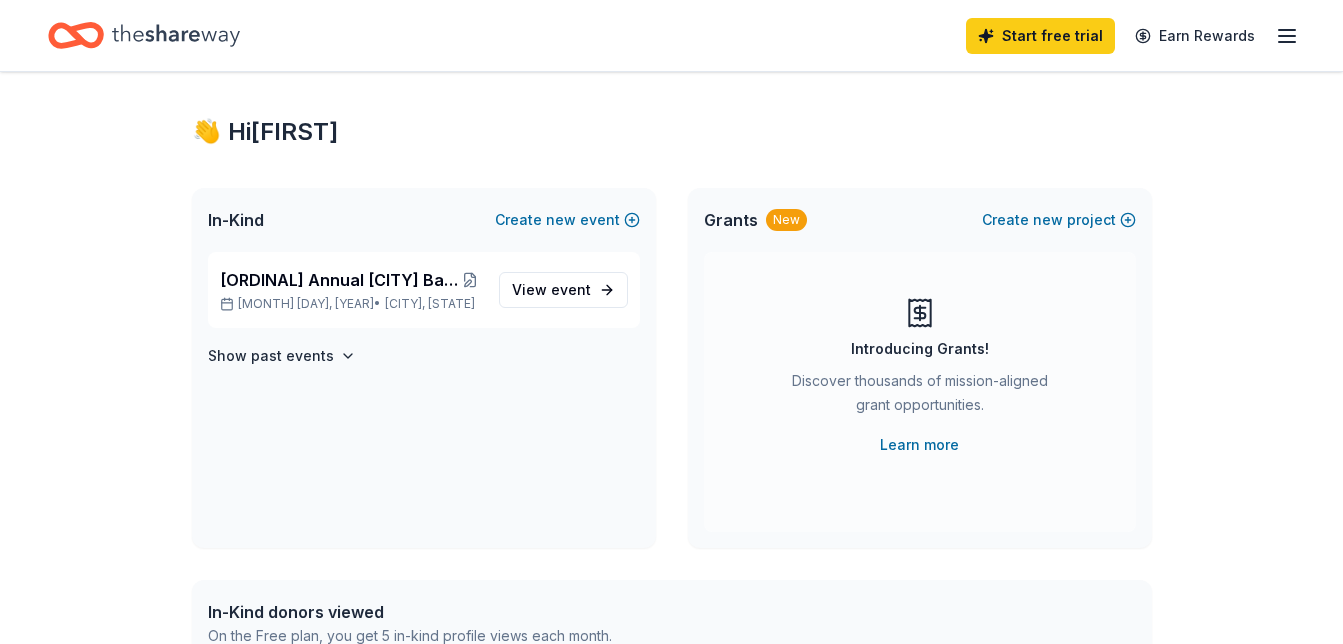 scroll, scrollTop: 0, scrollLeft: 0, axis: both 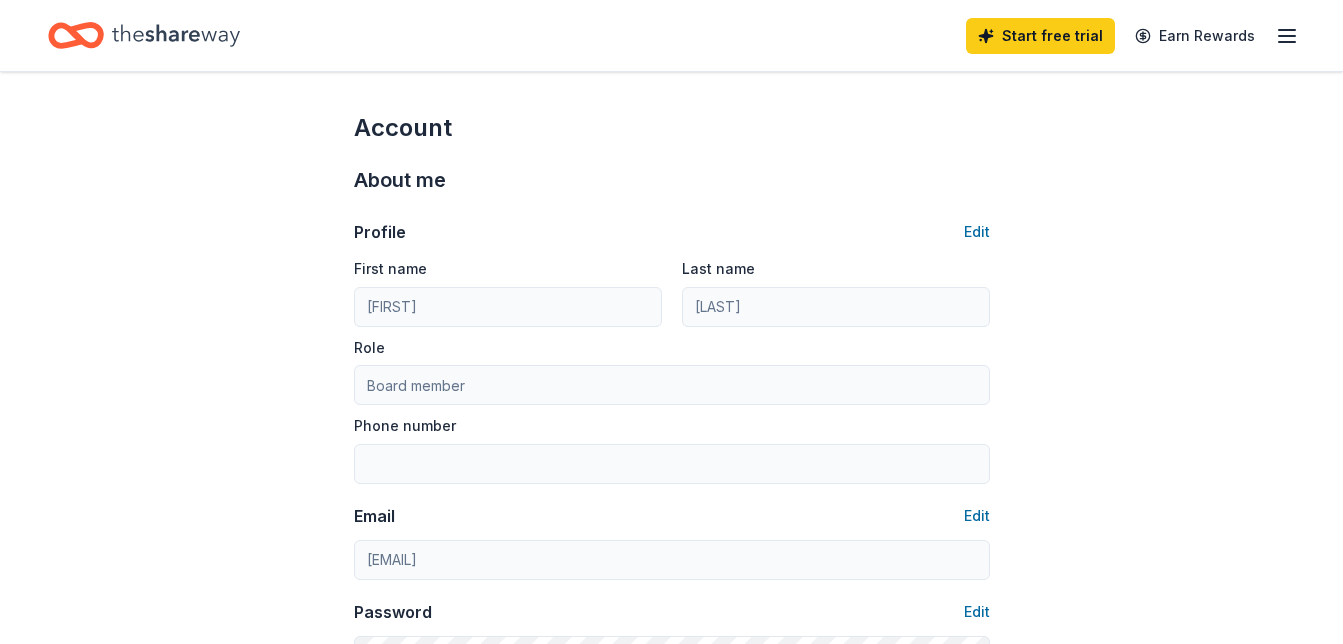 click 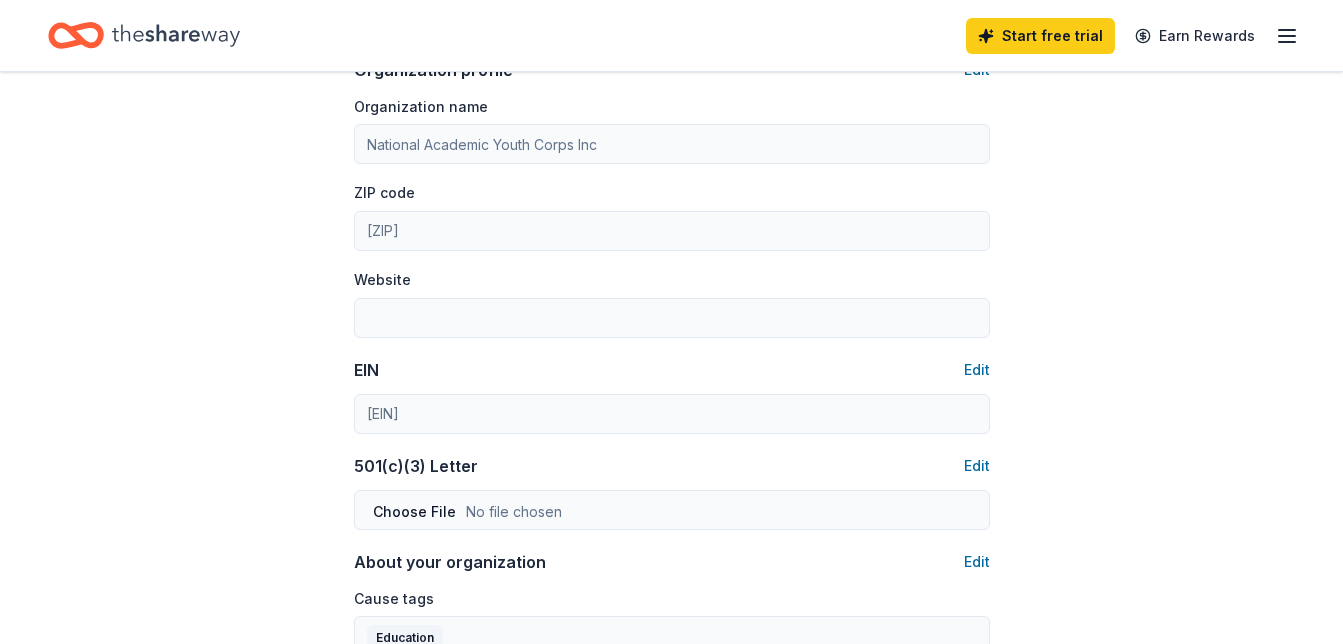 scroll, scrollTop: 716, scrollLeft: 0, axis: vertical 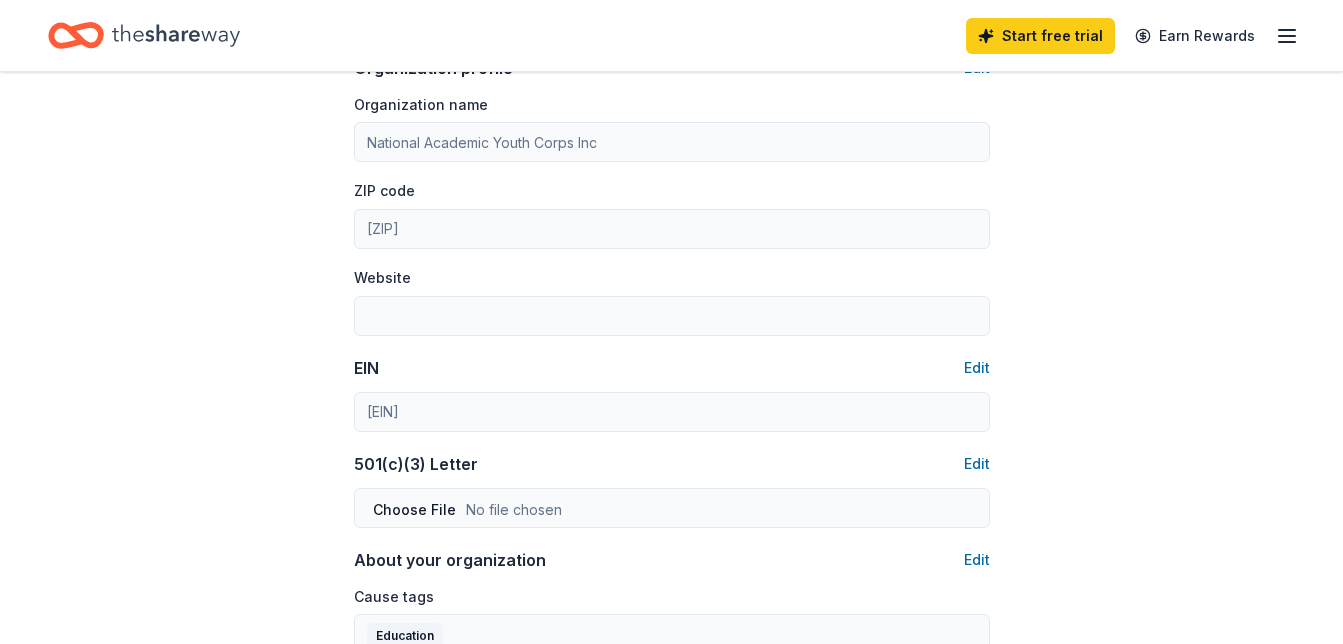 click on "Account About me Profile Edit First name William Last name McDaniels Role Board member Phone number Email Edit ameerah1@att.net Password Edit Organization details Organization profile Edit Organization name National Academic Youth Corps Inc ZIP code 95822 Website EIN Edit 80-0064237 501(c)(3) Letter Edit About your organization Edit Cause tags Education Mission statement National Academic Youth Corps Inc is a nonprofit organization focused on education. It is based in Sacramento, CA. It received its nonprofit status in 2003. Social handles Edit Instagram LinkedIn Facebook X (Twitter)" at bounding box center [671, 249] 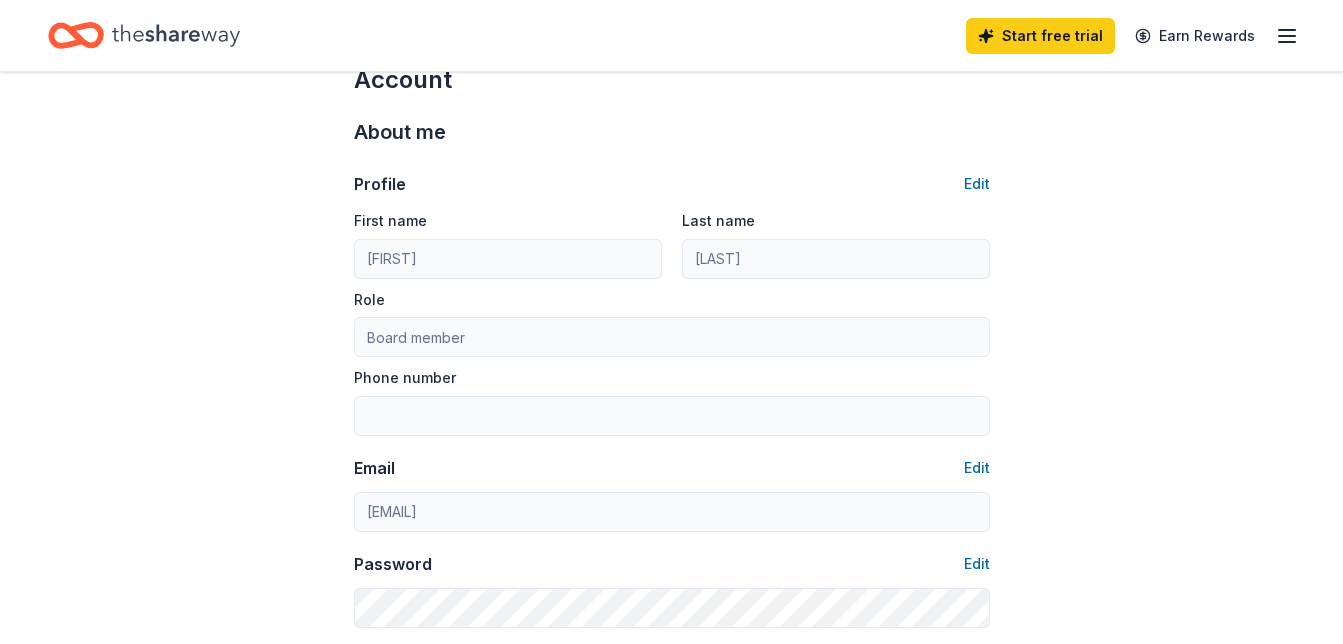 scroll, scrollTop: 0, scrollLeft: 0, axis: both 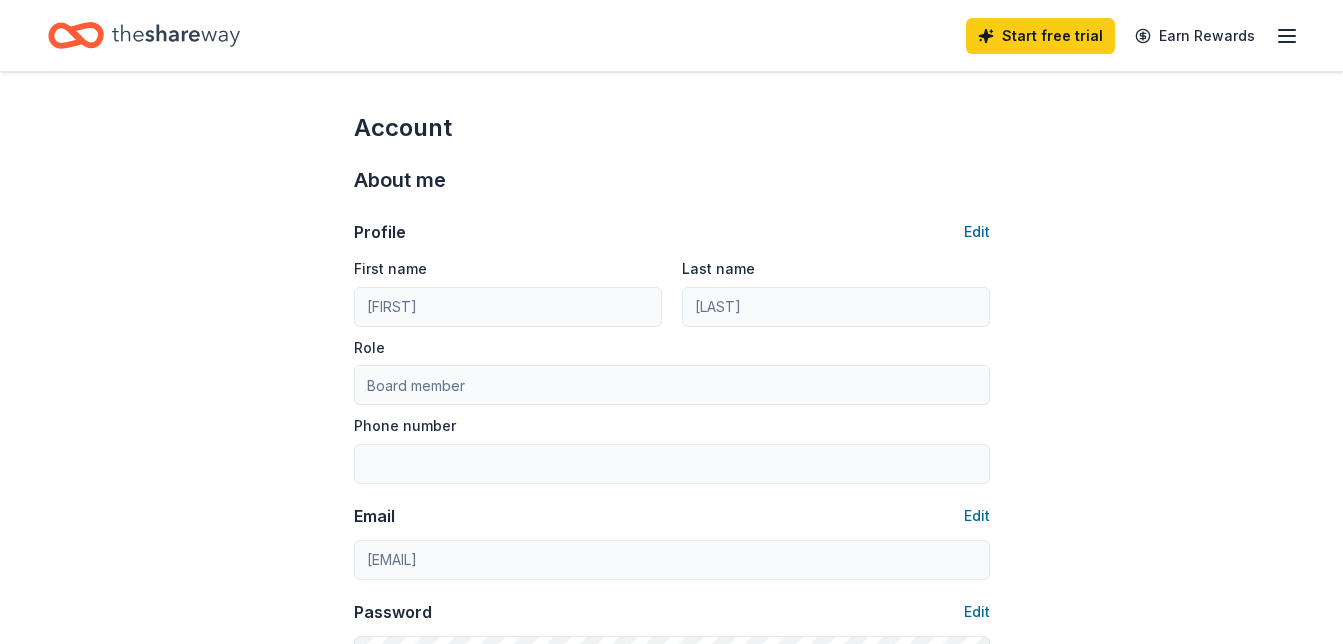 click 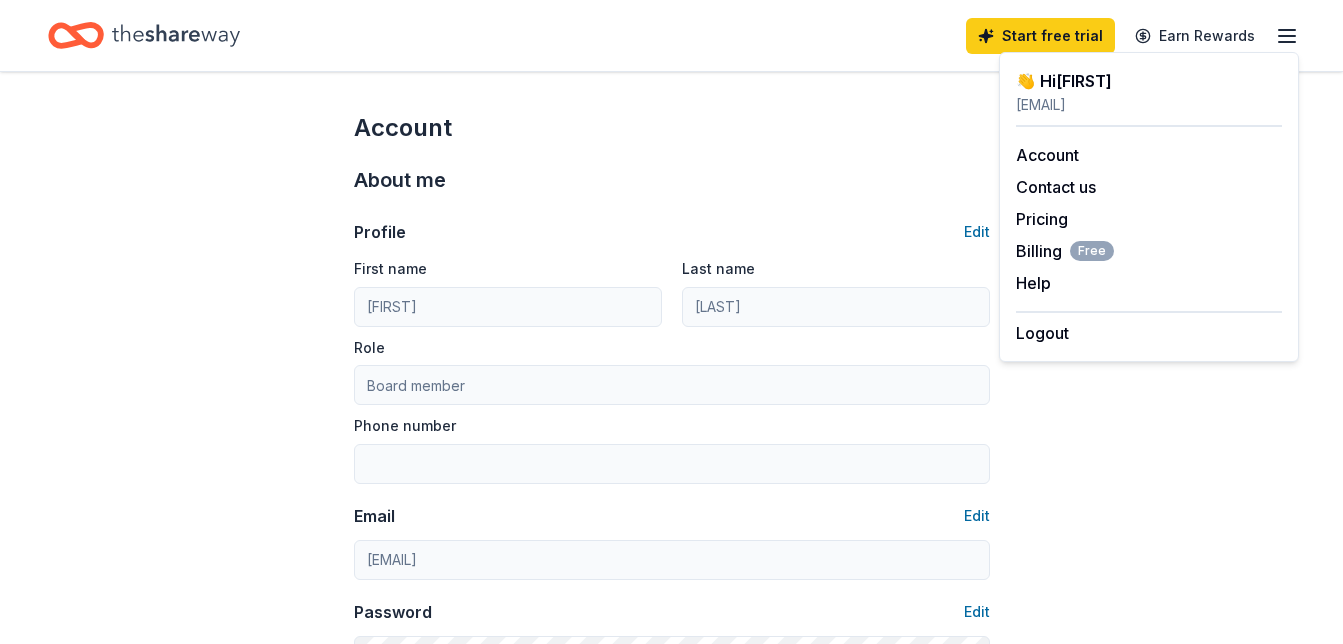 click 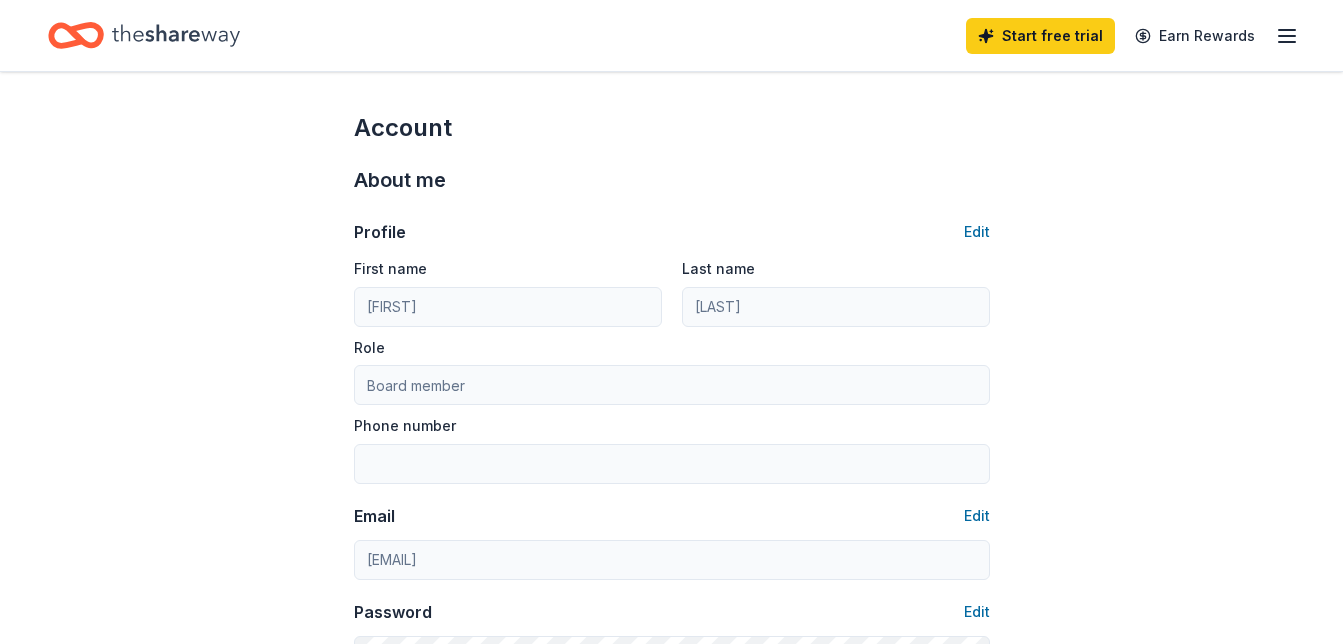 click 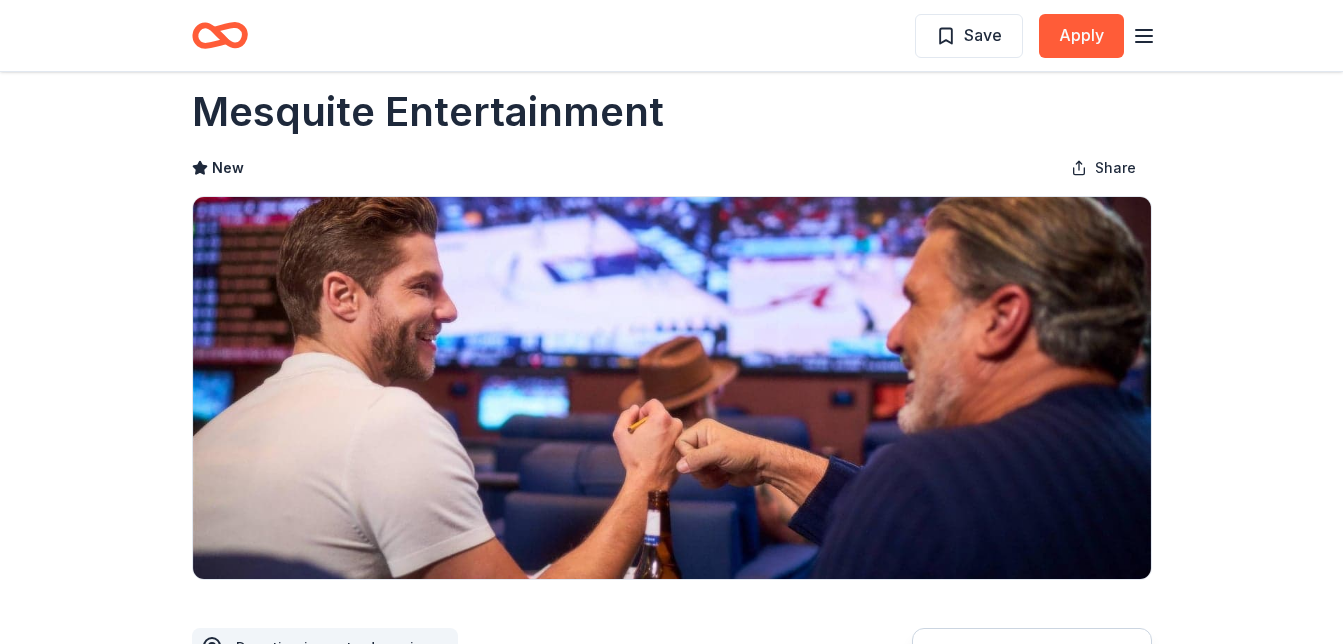 scroll, scrollTop: 0, scrollLeft: 0, axis: both 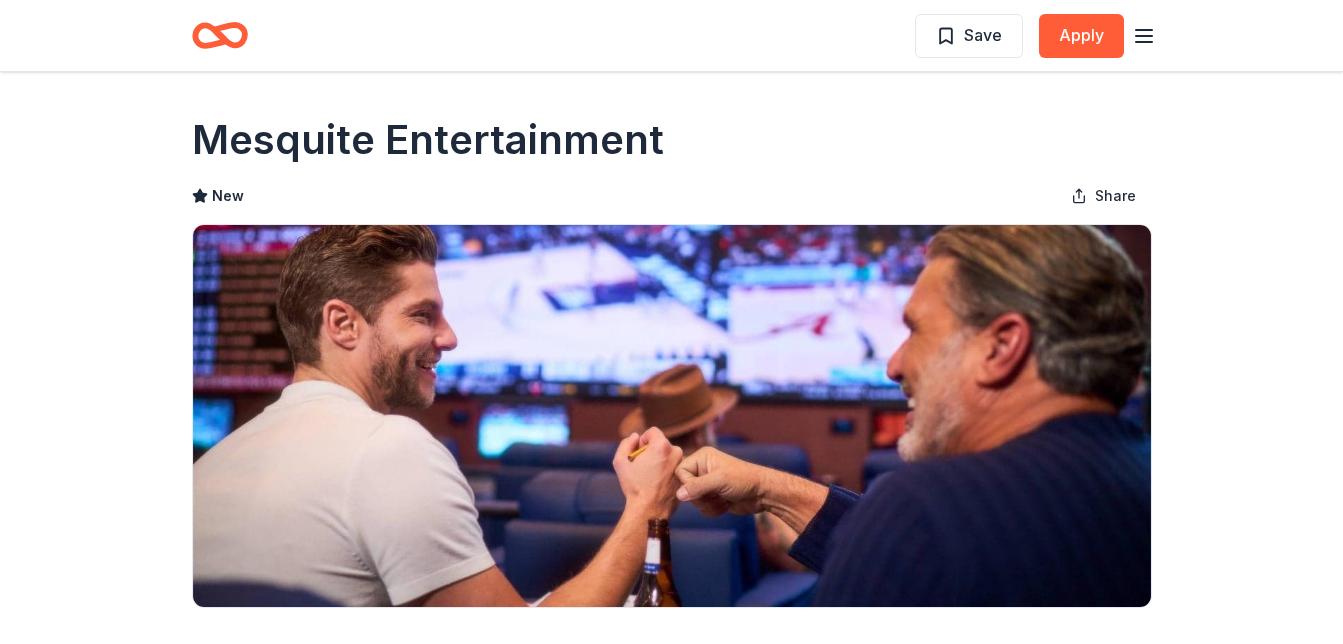 click 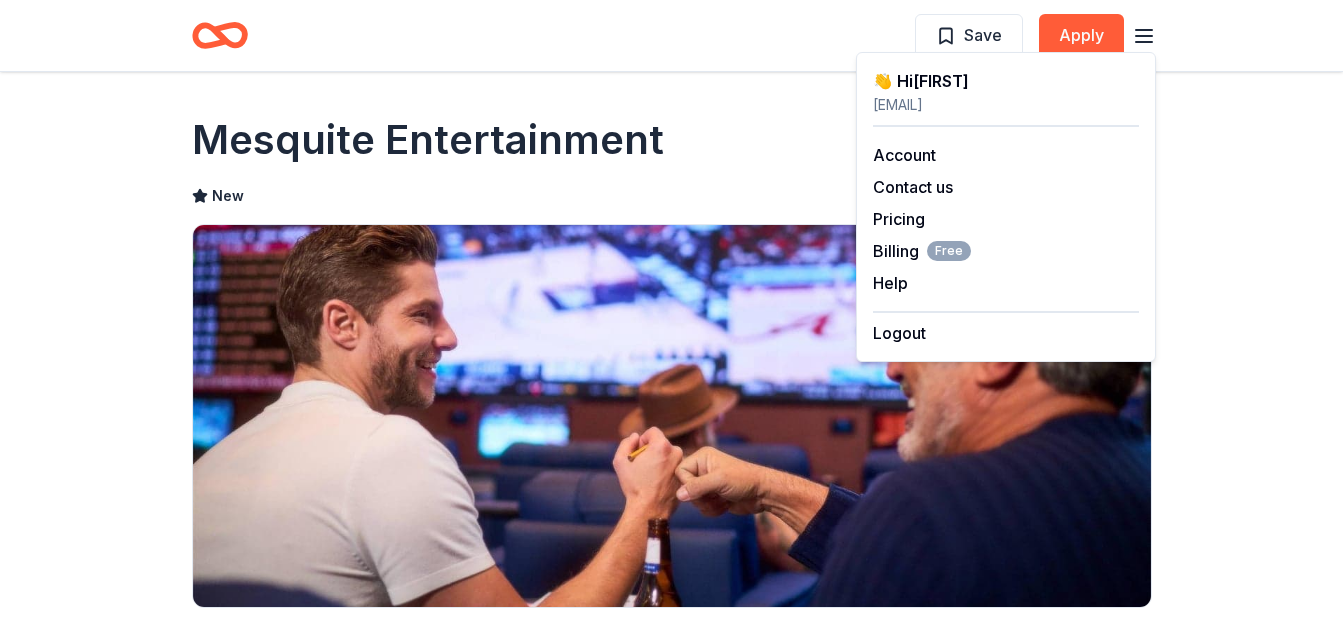click on "Share Mesquite Entertainment New Share Donating in nostrud non irure Mesquite Entertainment offers resorts, casinos, golf, dining, spa, and family fun in Mesquite, NV, providing adventure, relaxation, and entertainment for all ages. What they donate Gift certificates, accommodation packages Meals Auction & raffle Who they donate to  Preferred deserunt mollit Start free Pro trial to view approval rates and average donation values Apply Save Updated  about 16 hours  ago Report a mistake New Be the first to review this company! Leave a review" at bounding box center (671, 988) 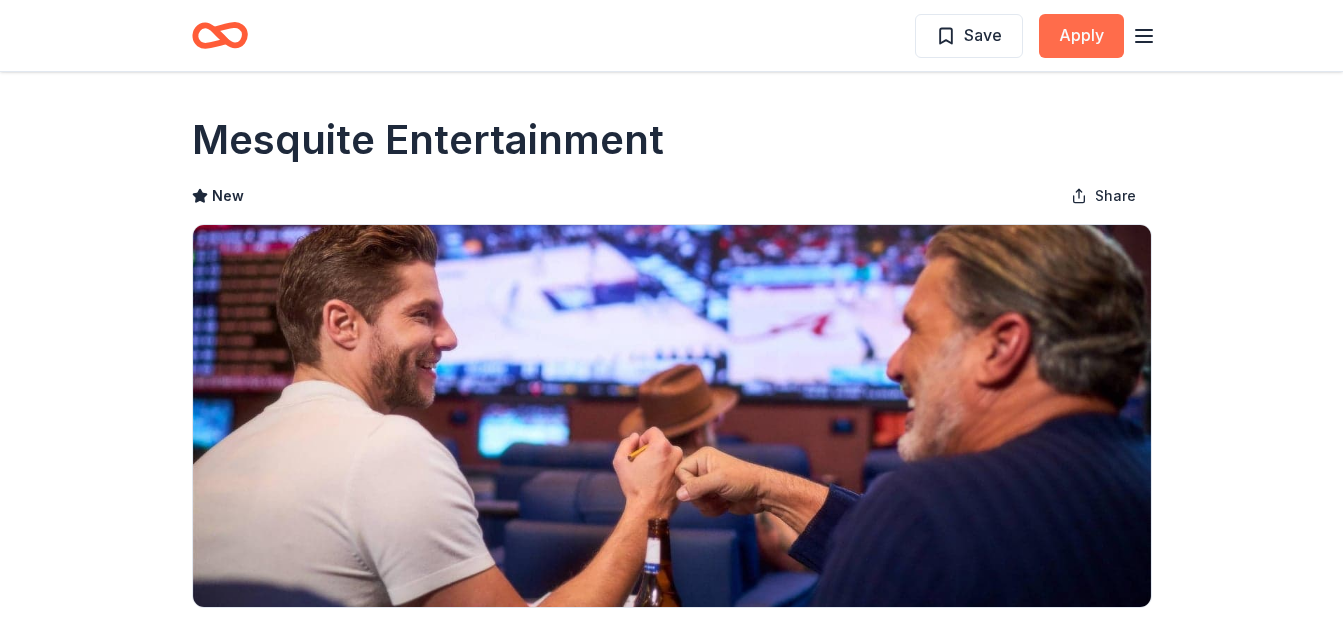 click on "Apply" at bounding box center (1081, 36) 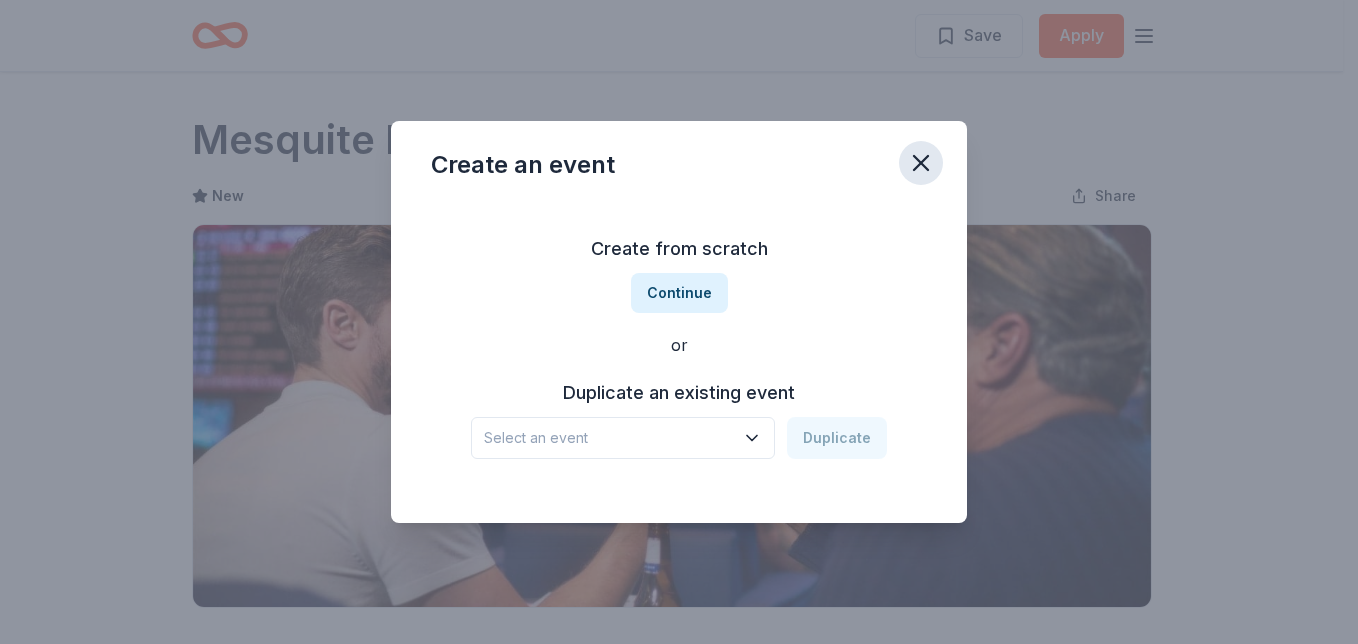 click 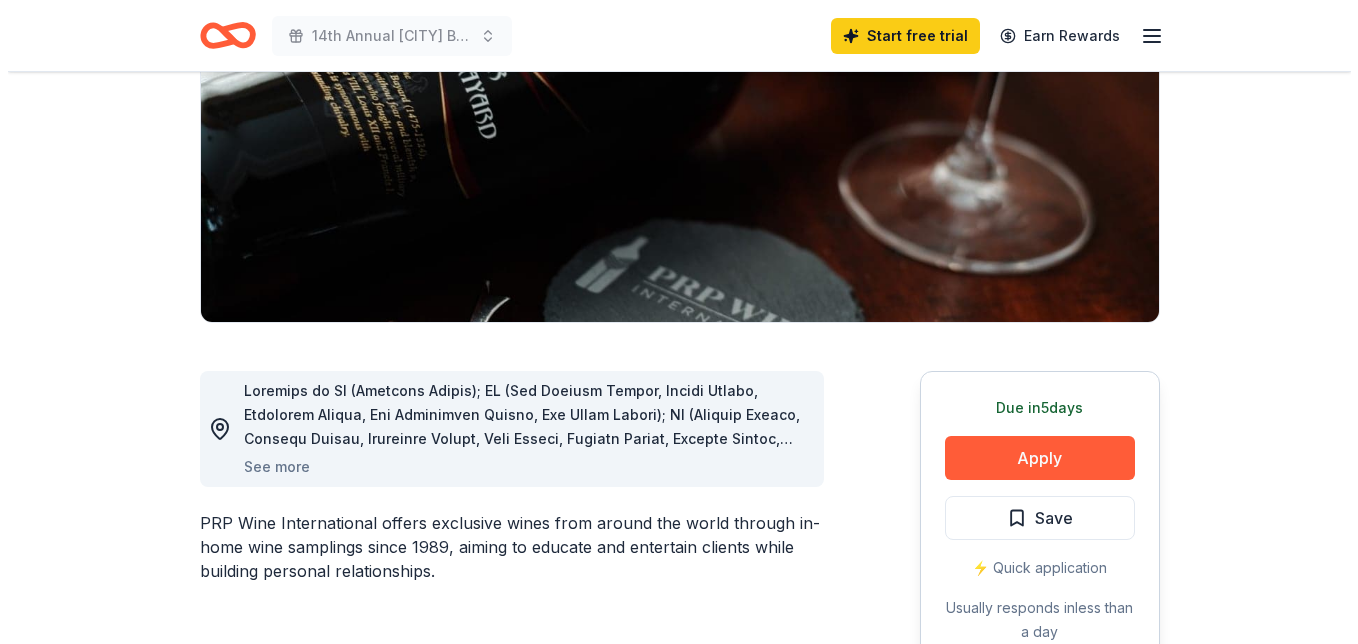 scroll, scrollTop: 293, scrollLeft: 0, axis: vertical 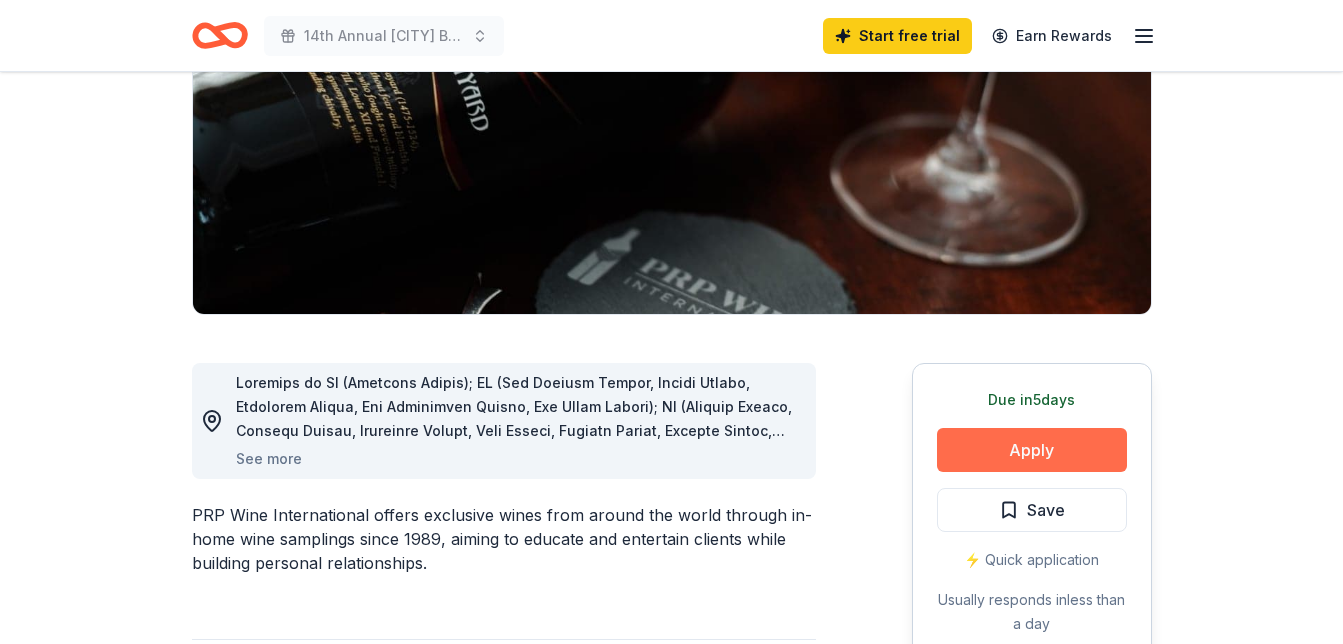 click on "Apply" at bounding box center (1032, 450) 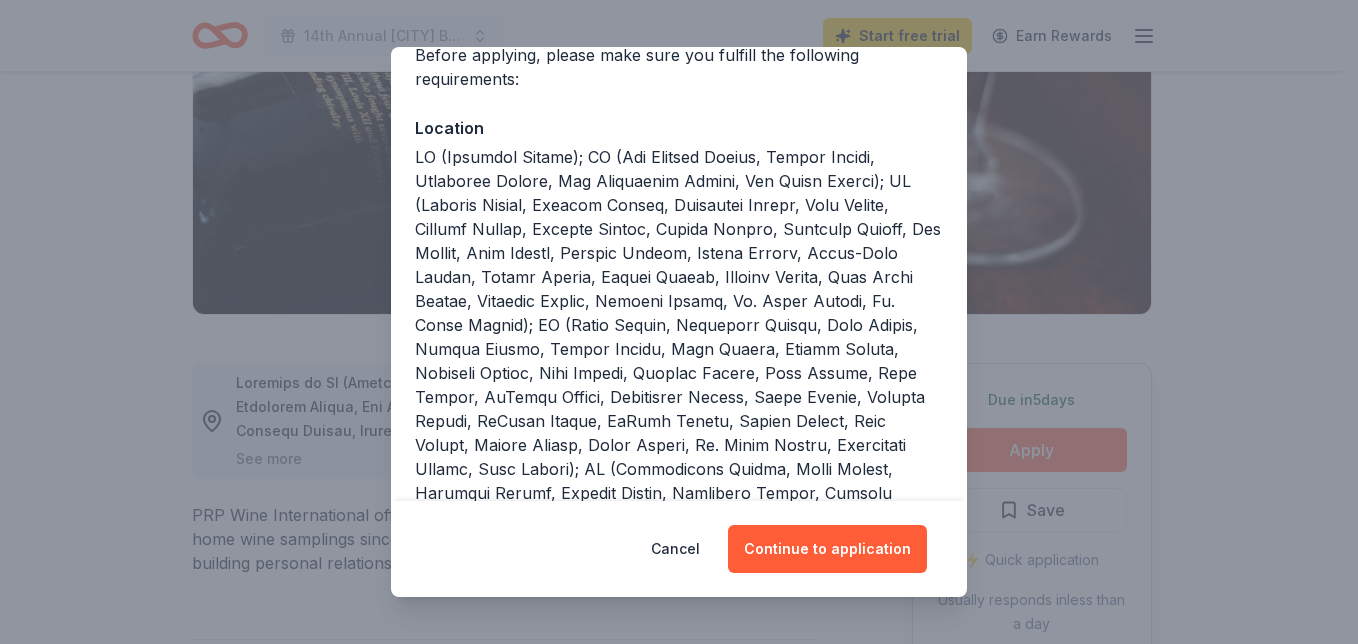 scroll, scrollTop: 142, scrollLeft: 0, axis: vertical 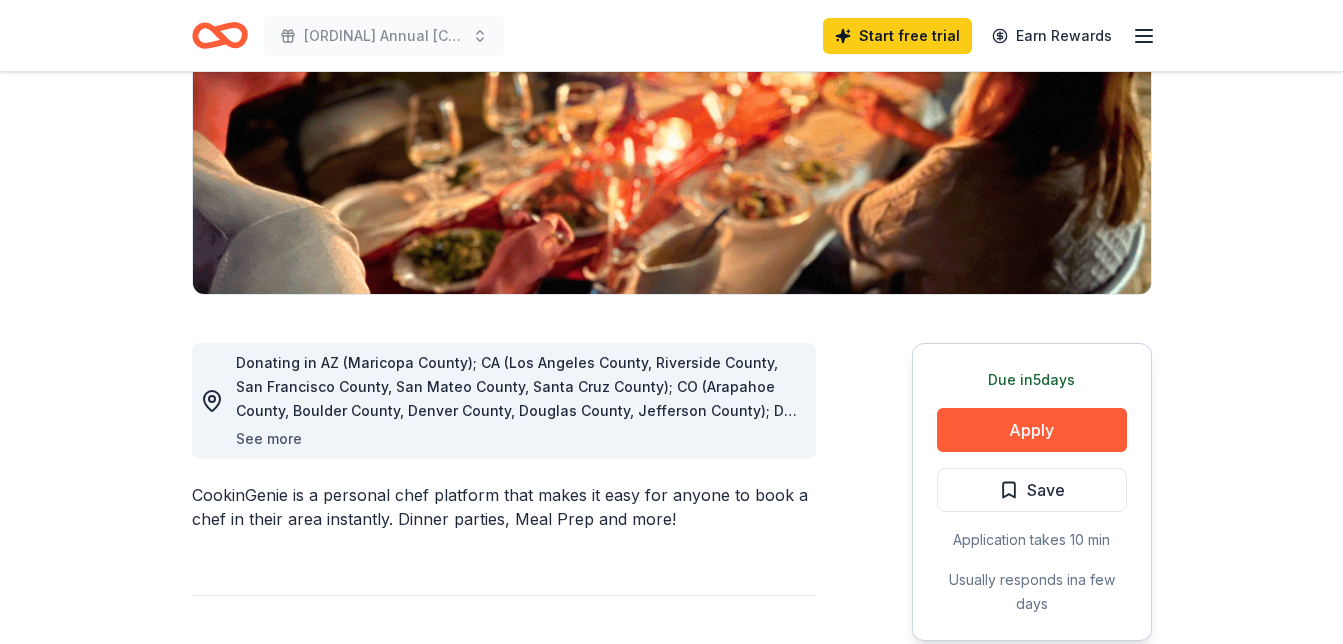 click on "See more" at bounding box center [269, 439] 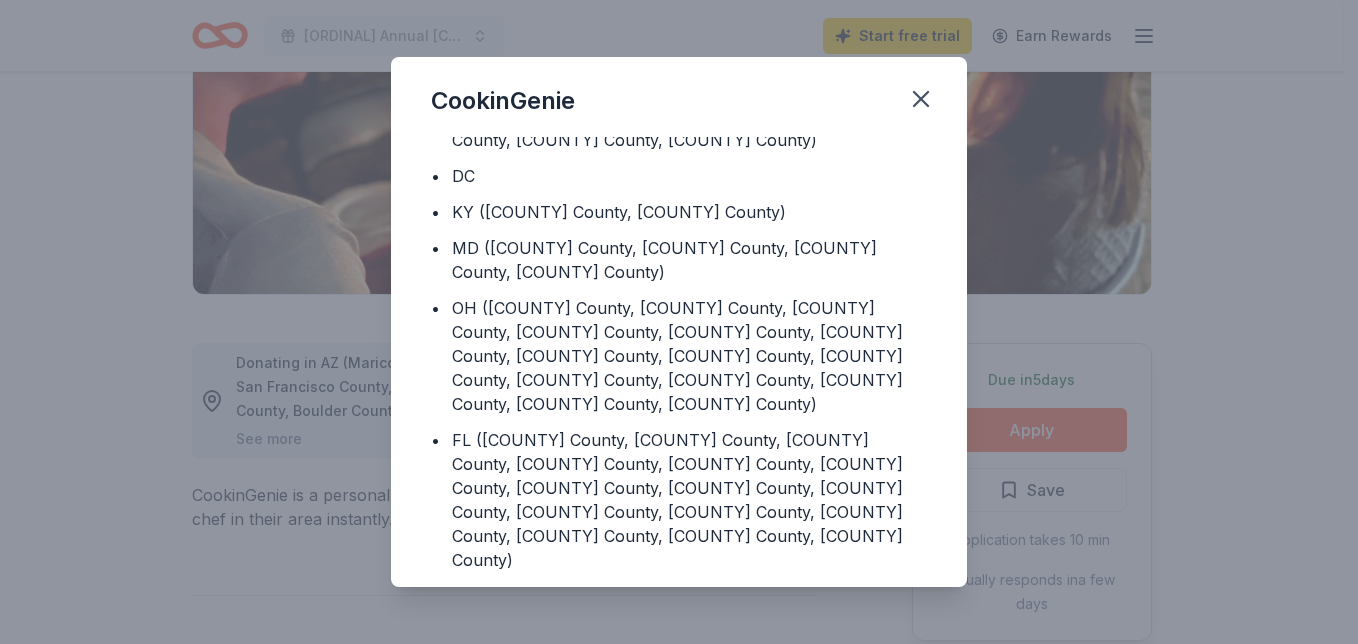 scroll, scrollTop: 200, scrollLeft: 0, axis: vertical 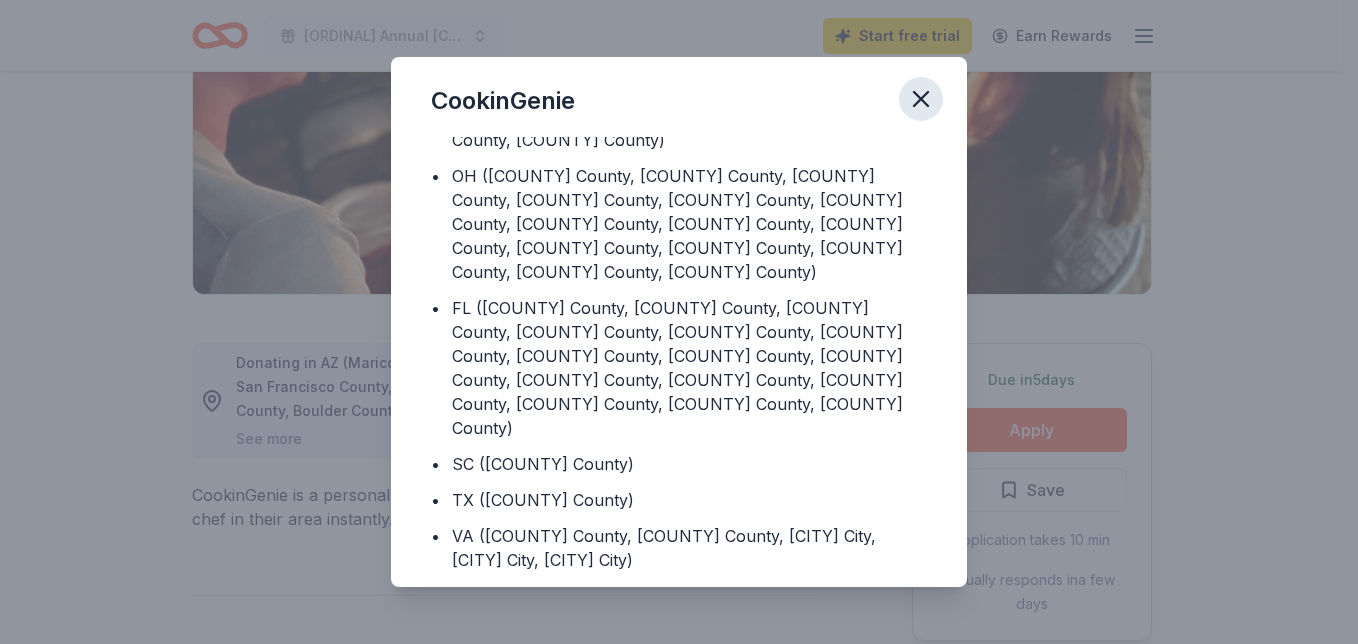 click 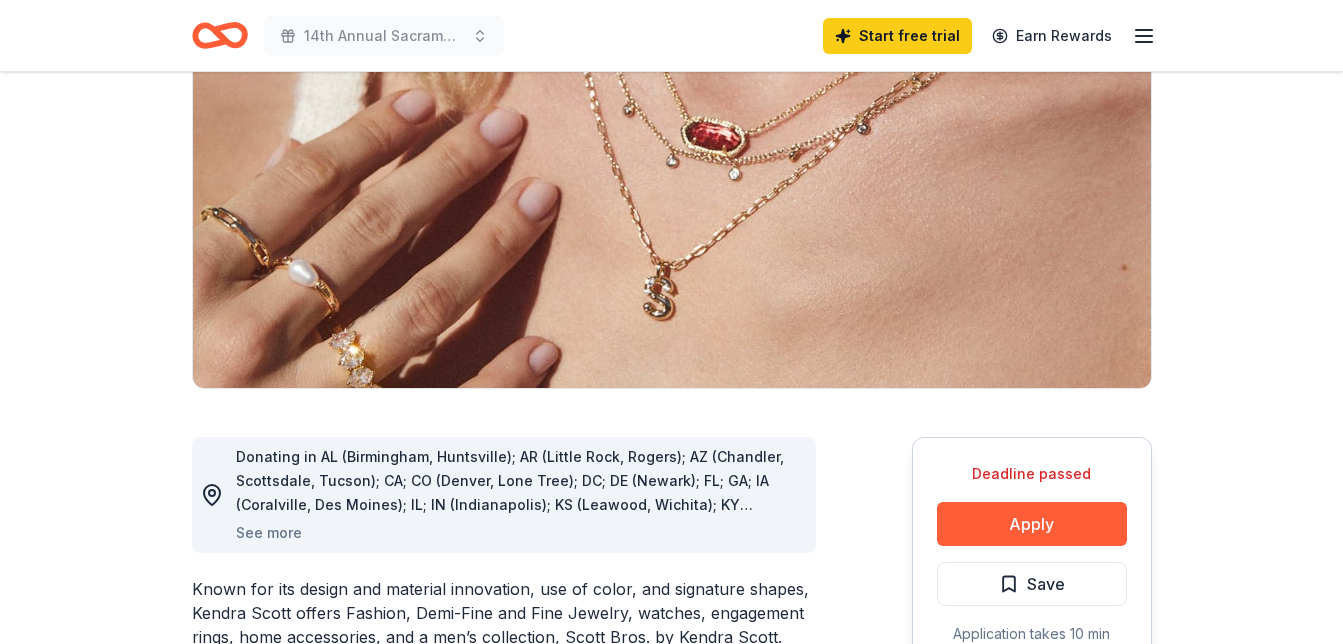 scroll, scrollTop: 235, scrollLeft: 0, axis: vertical 